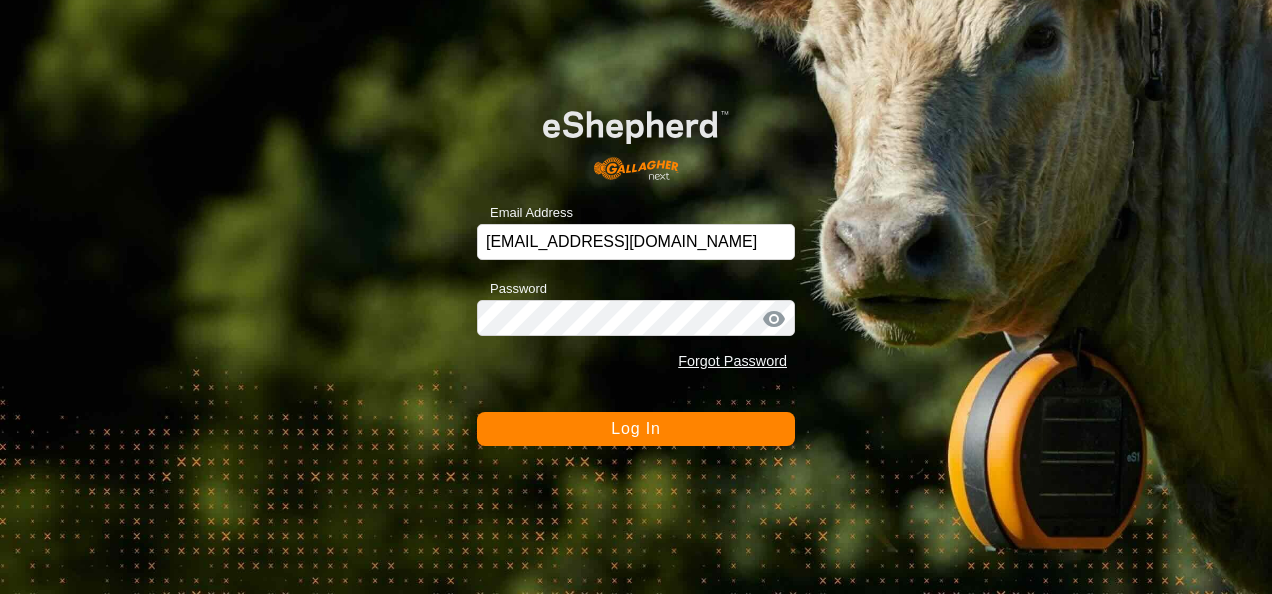 scroll, scrollTop: 0, scrollLeft: 0, axis: both 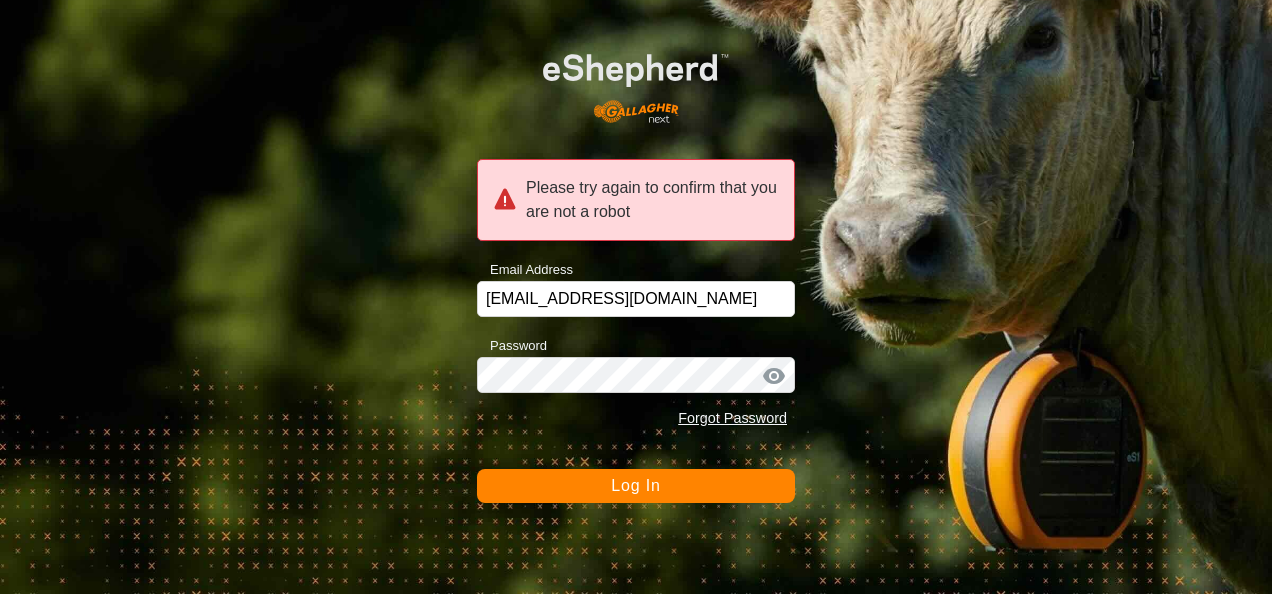 click on "Log In" 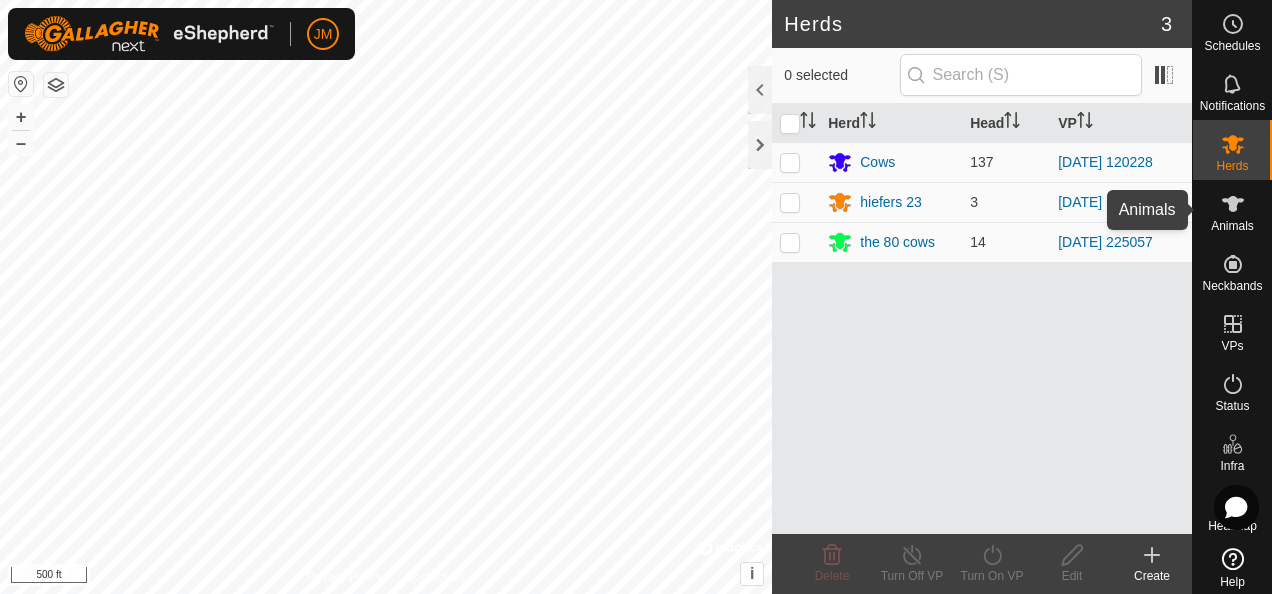 click 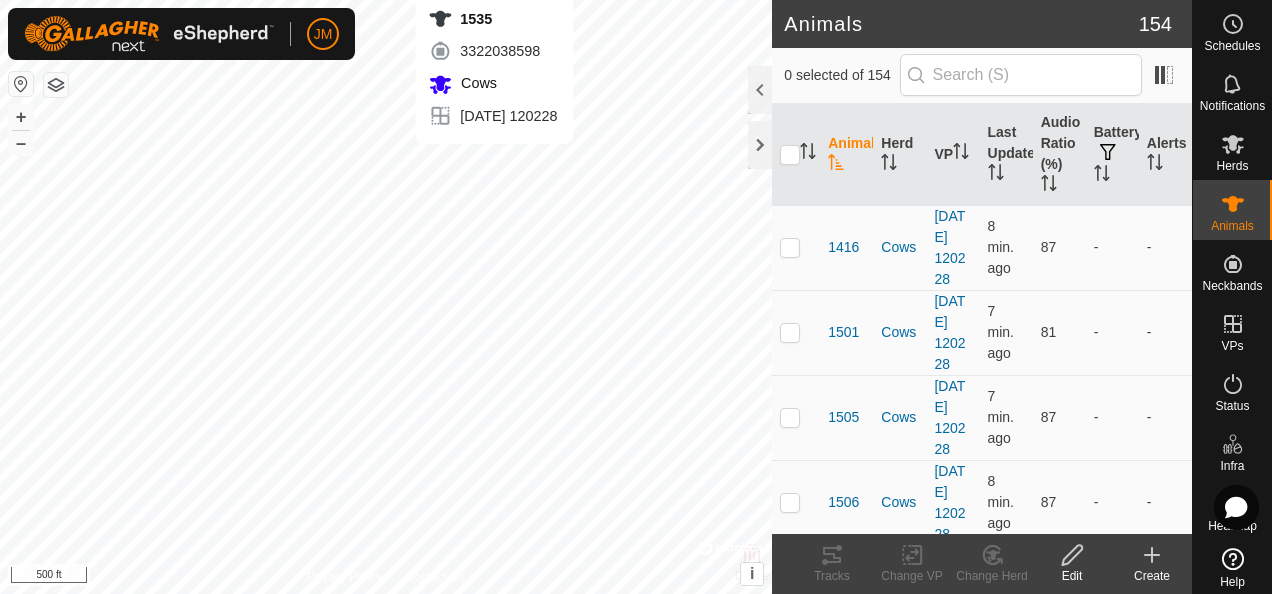 checkbox on "true" 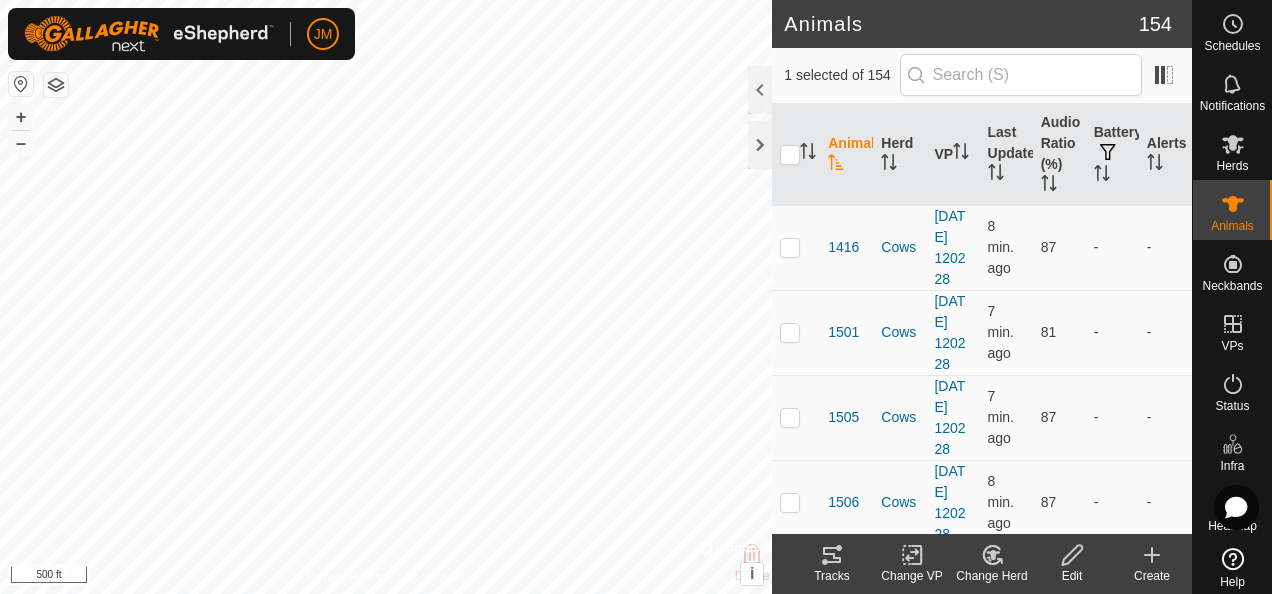 click 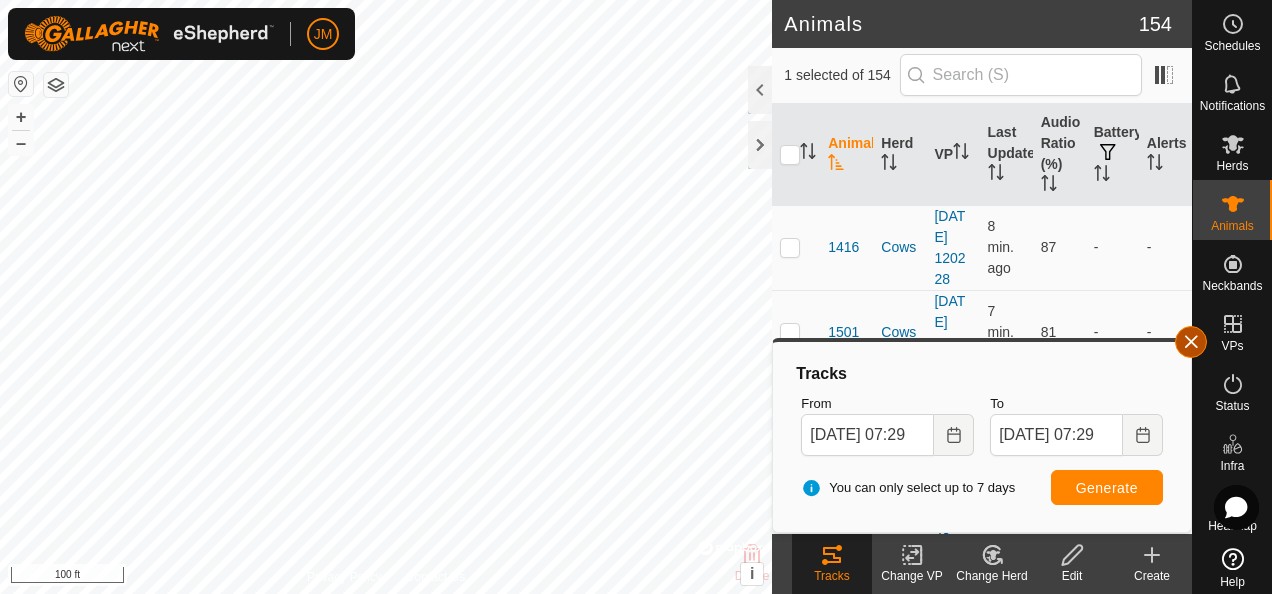 click at bounding box center [1191, 342] 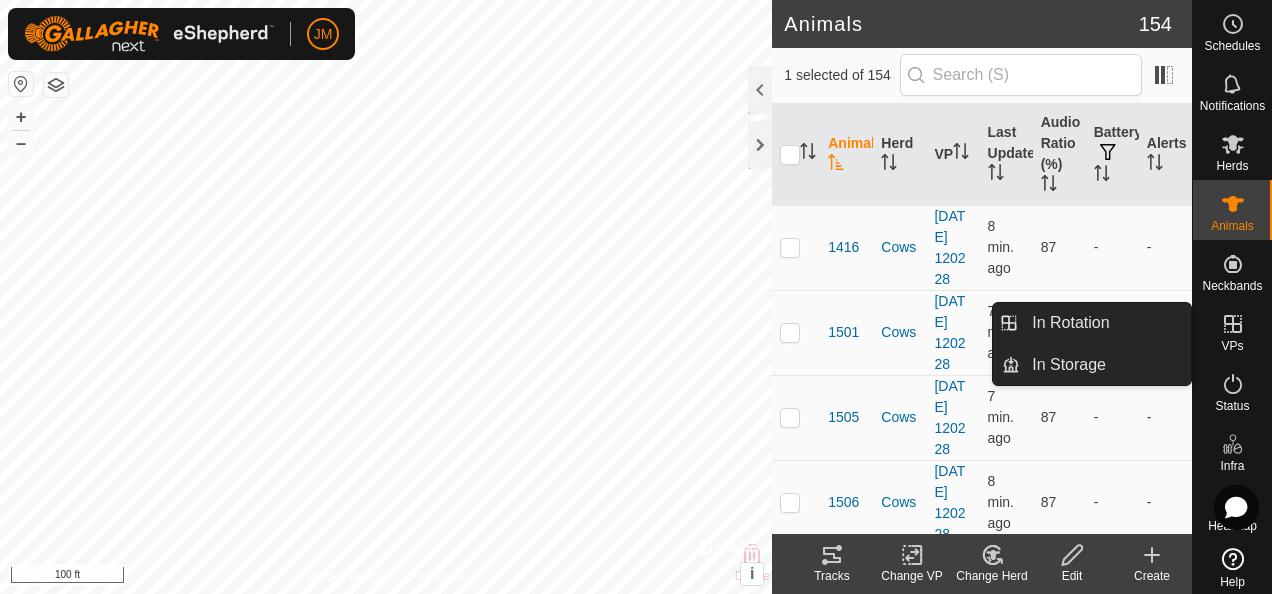 click 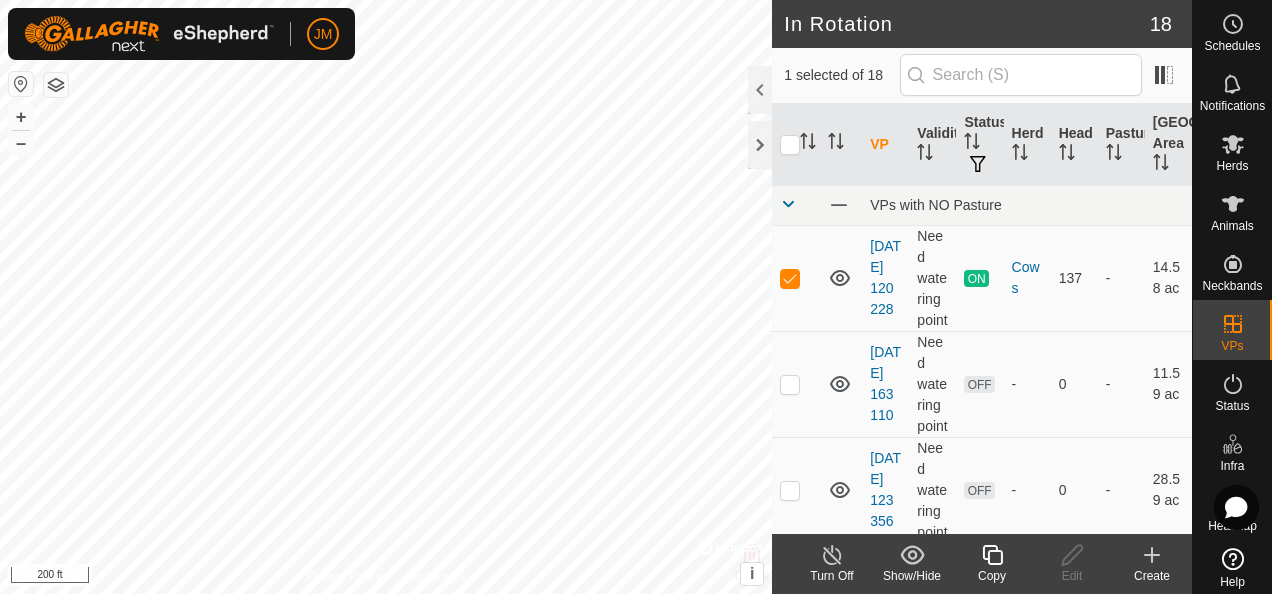 checkbox on "false" 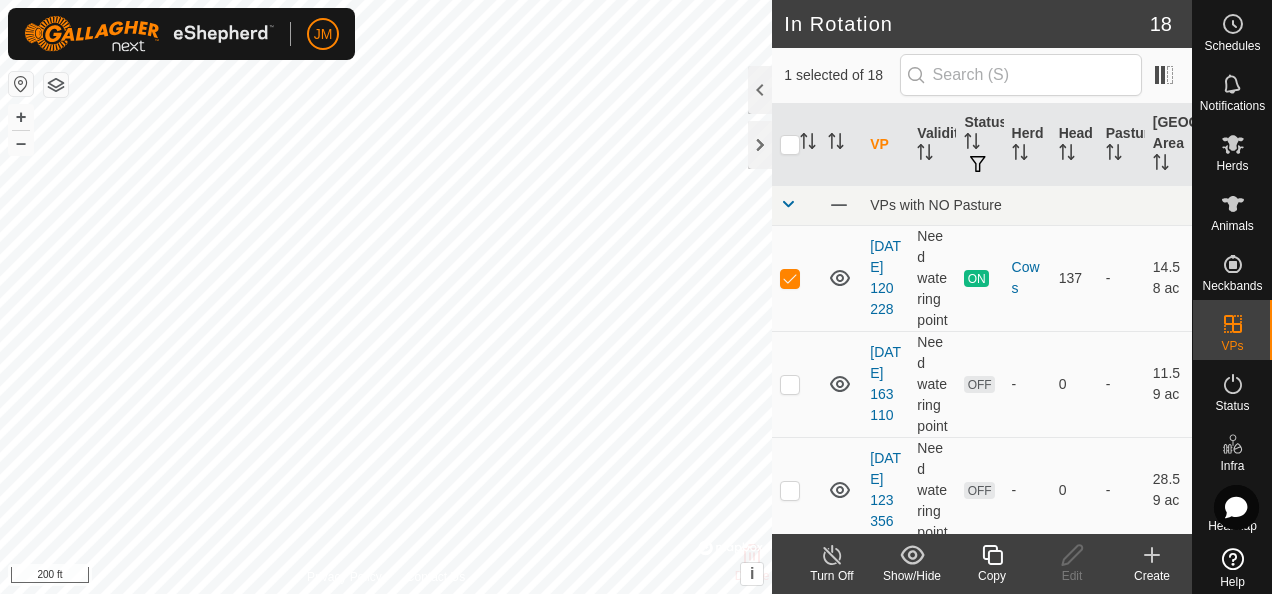 checkbox on "true" 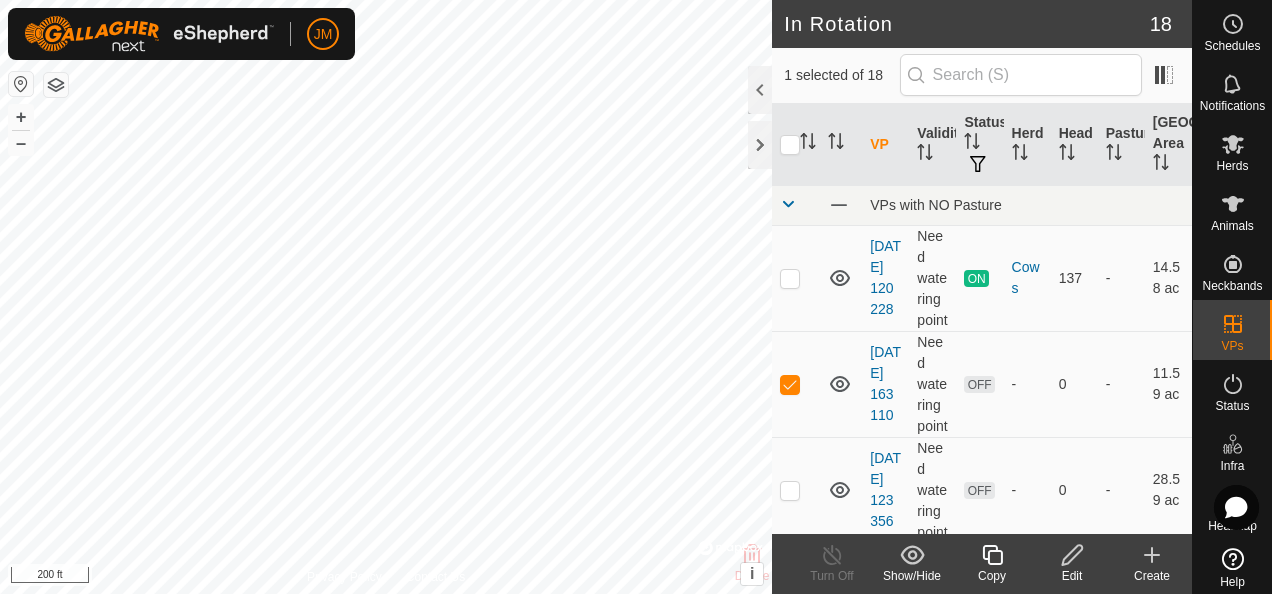 click 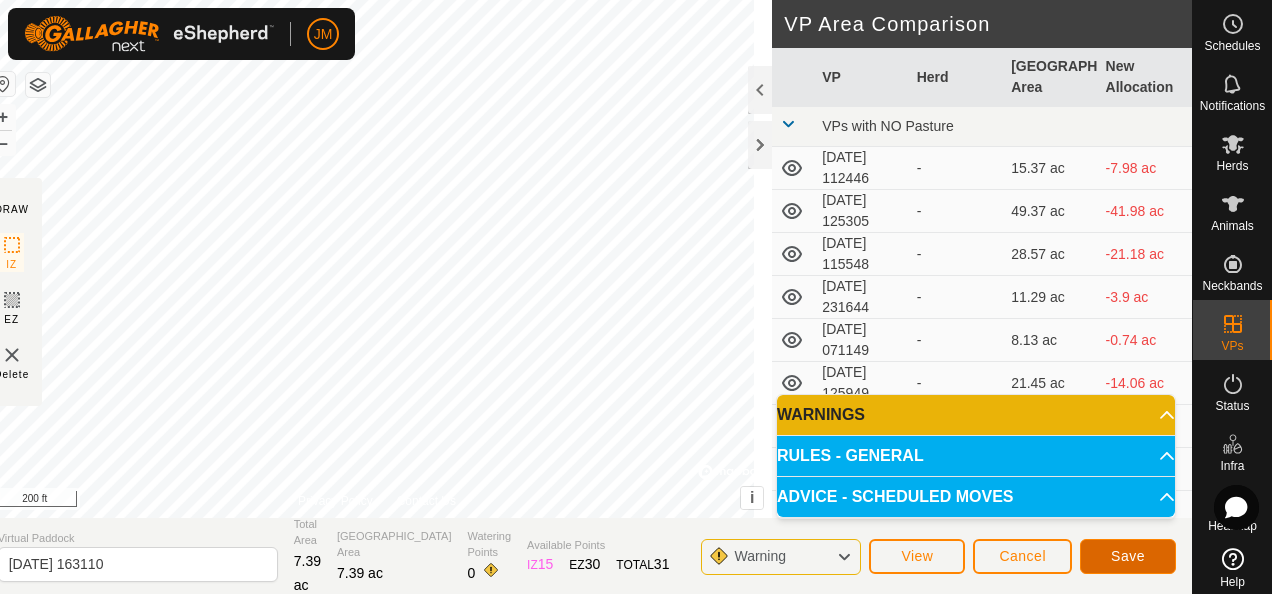 click on "Save" 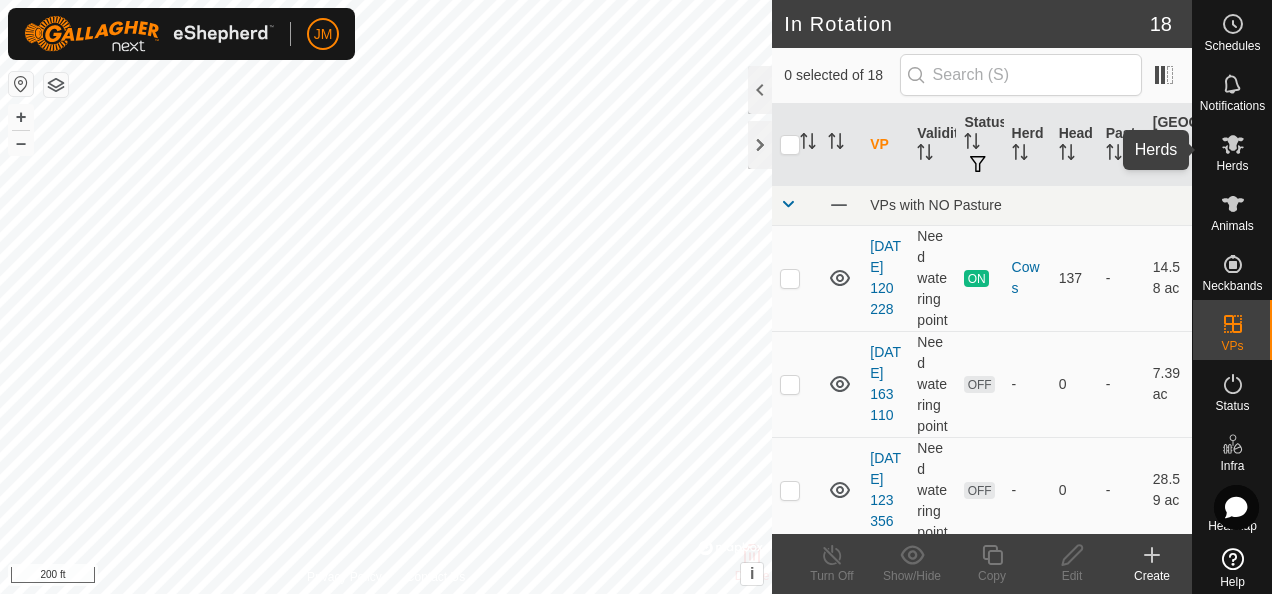 click at bounding box center (1233, 144) 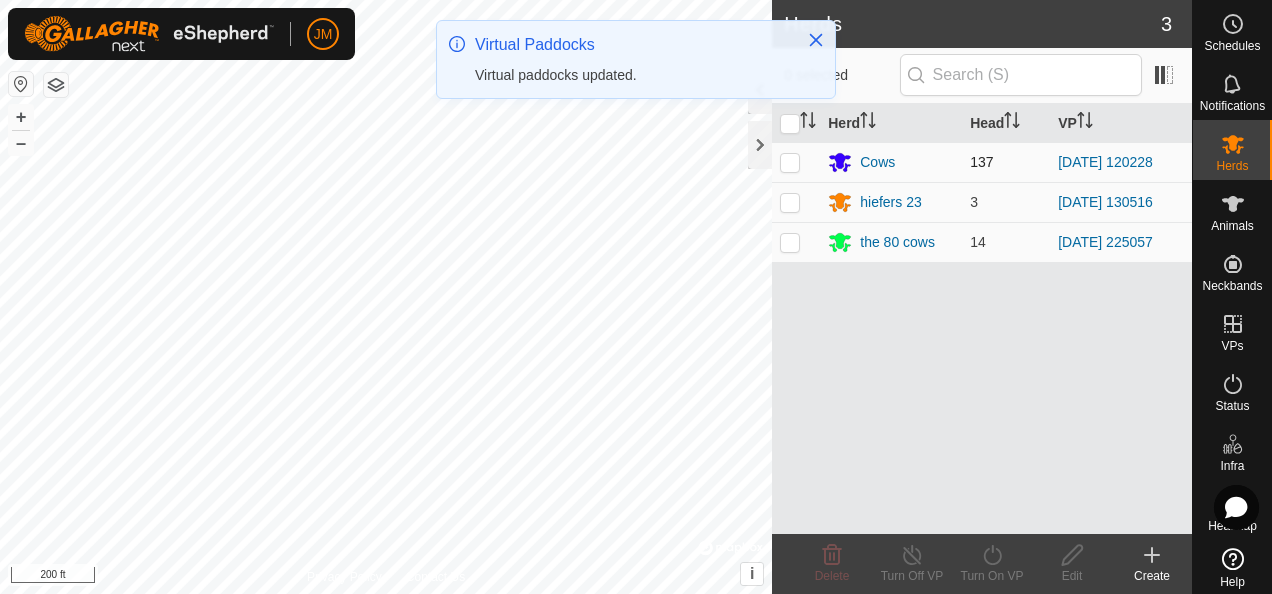 click at bounding box center [790, 162] 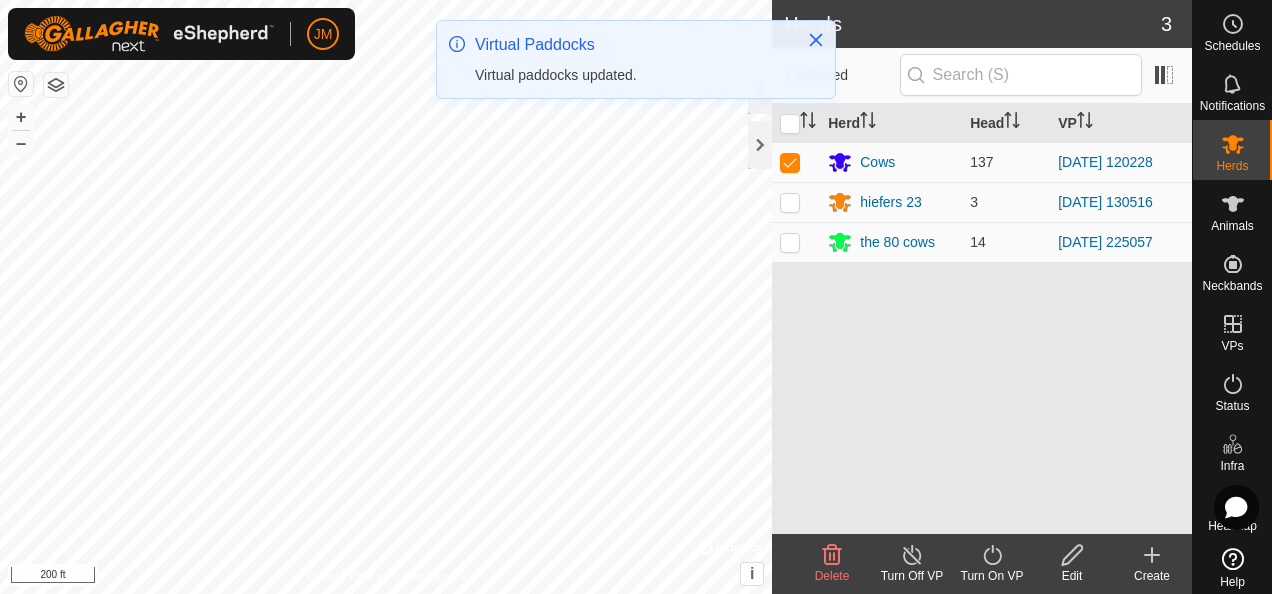 click 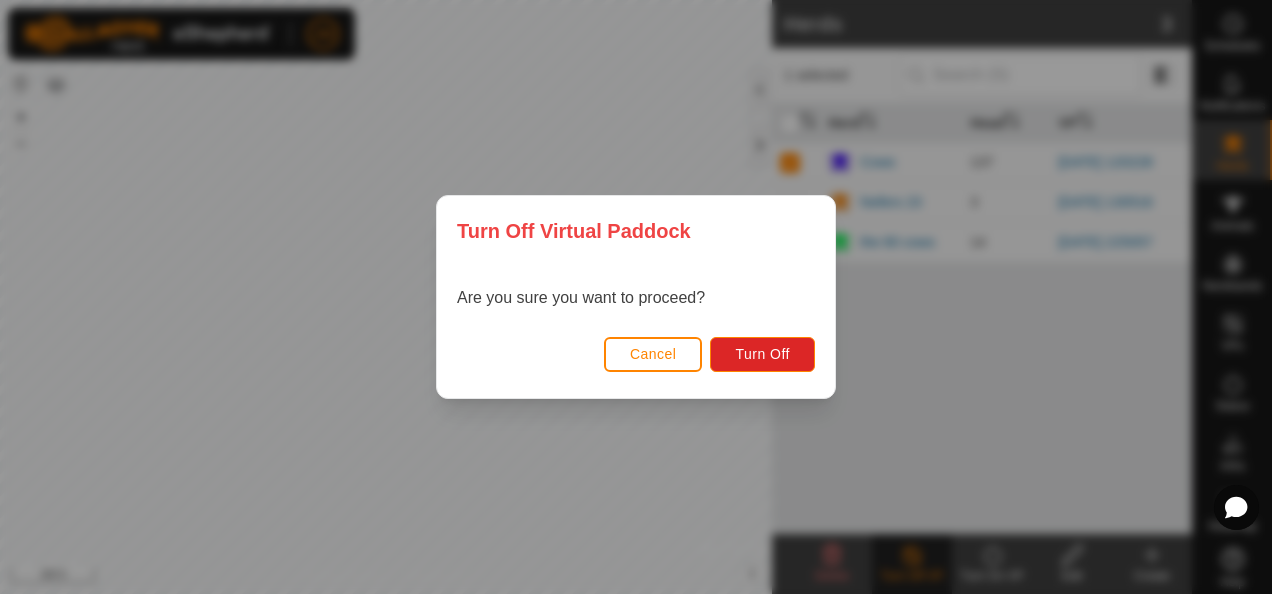 click on "Turn Off Virtual Paddock Are you sure you want to proceed? Cancel Turn Off" at bounding box center [636, 297] 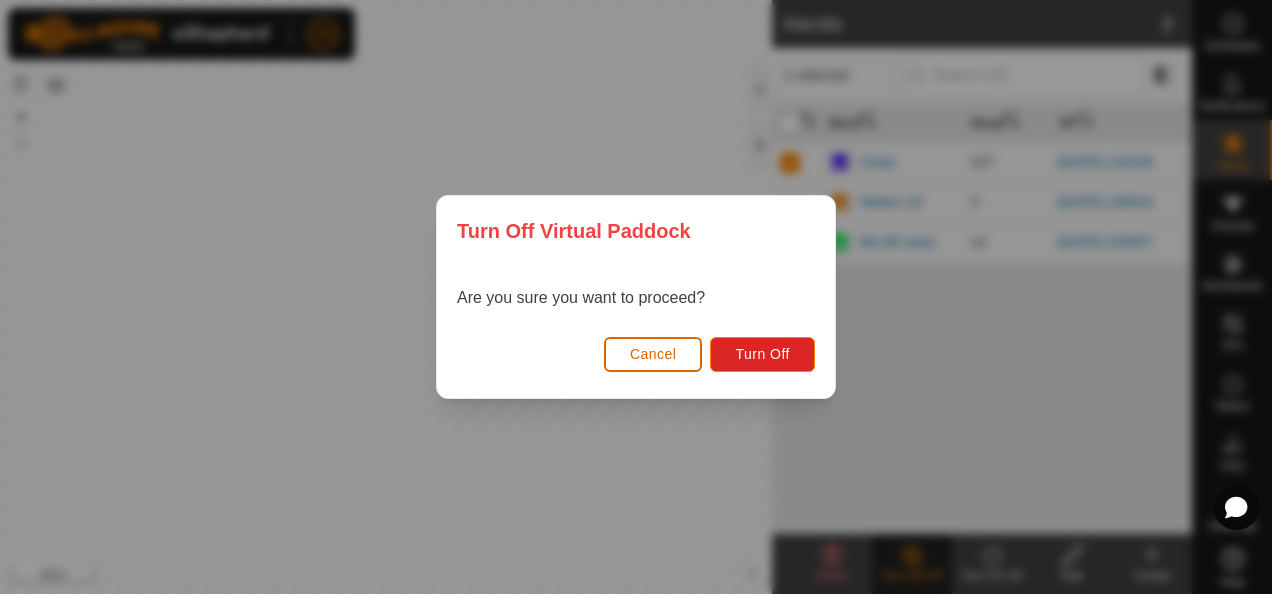 click on "Cancel" at bounding box center [653, 354] 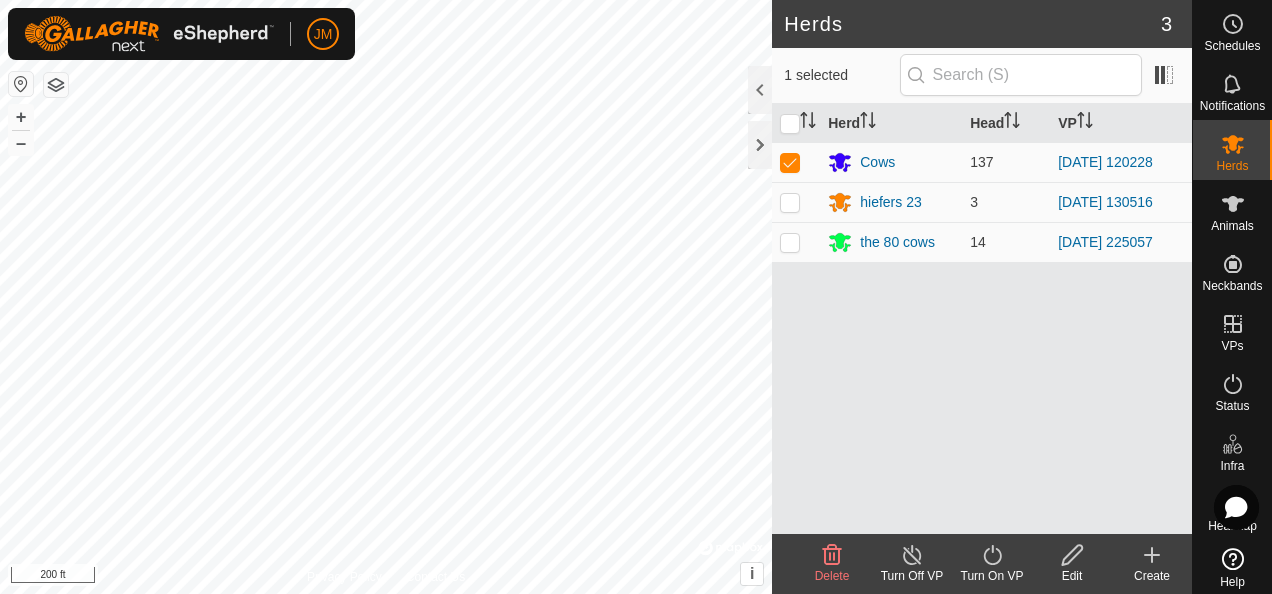click 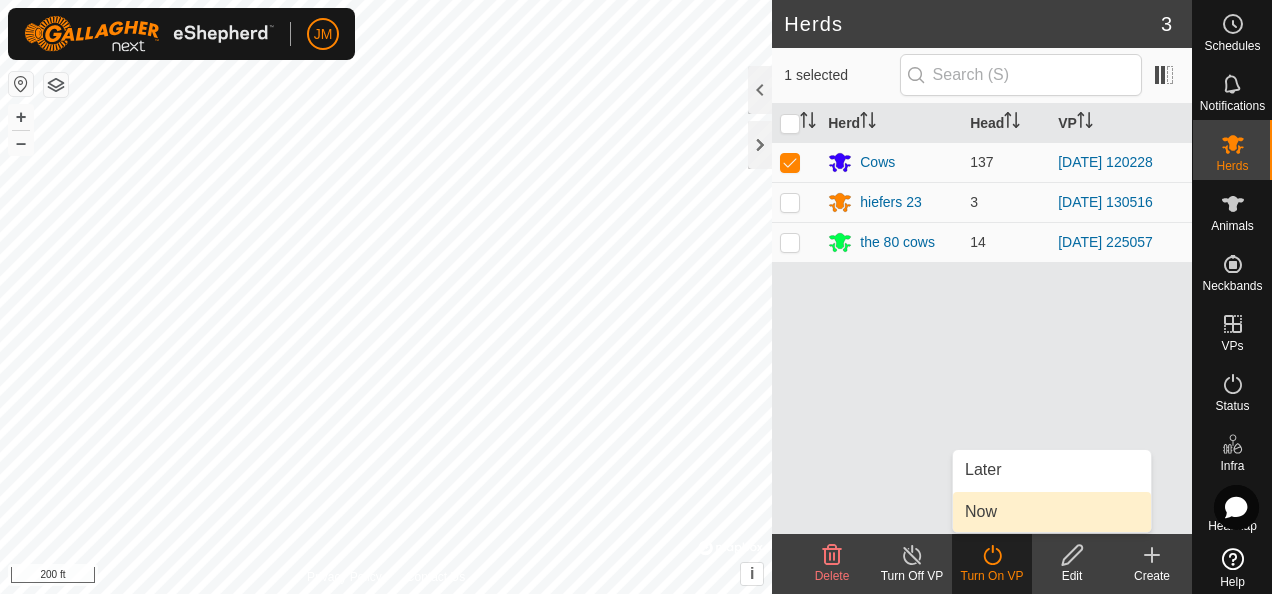 click on "Now" at bounding box center (1052, 512) 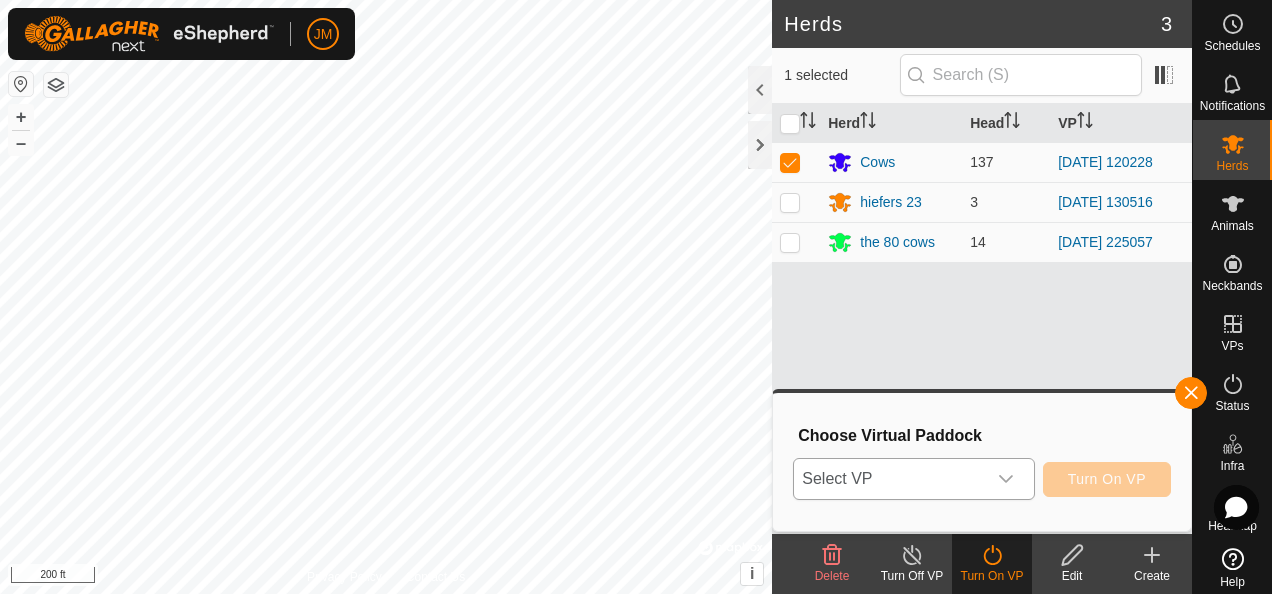 click at bounding box center (1006, 479) 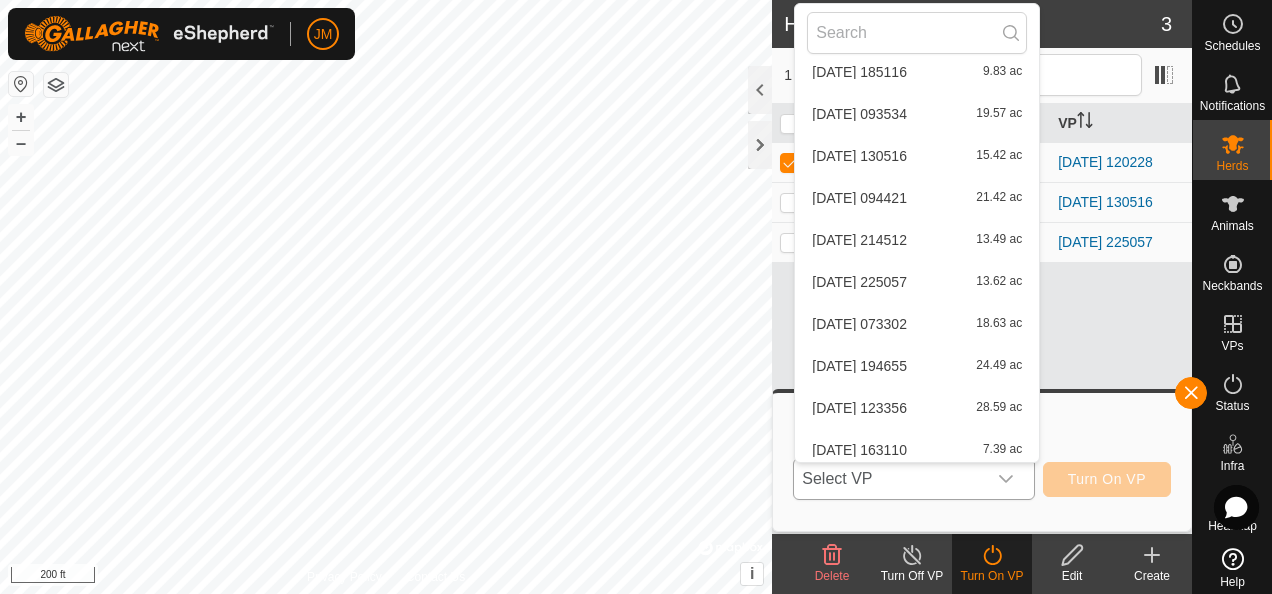 scroll, scrollTop: 400, scrollLeft: 0, axis: vertical 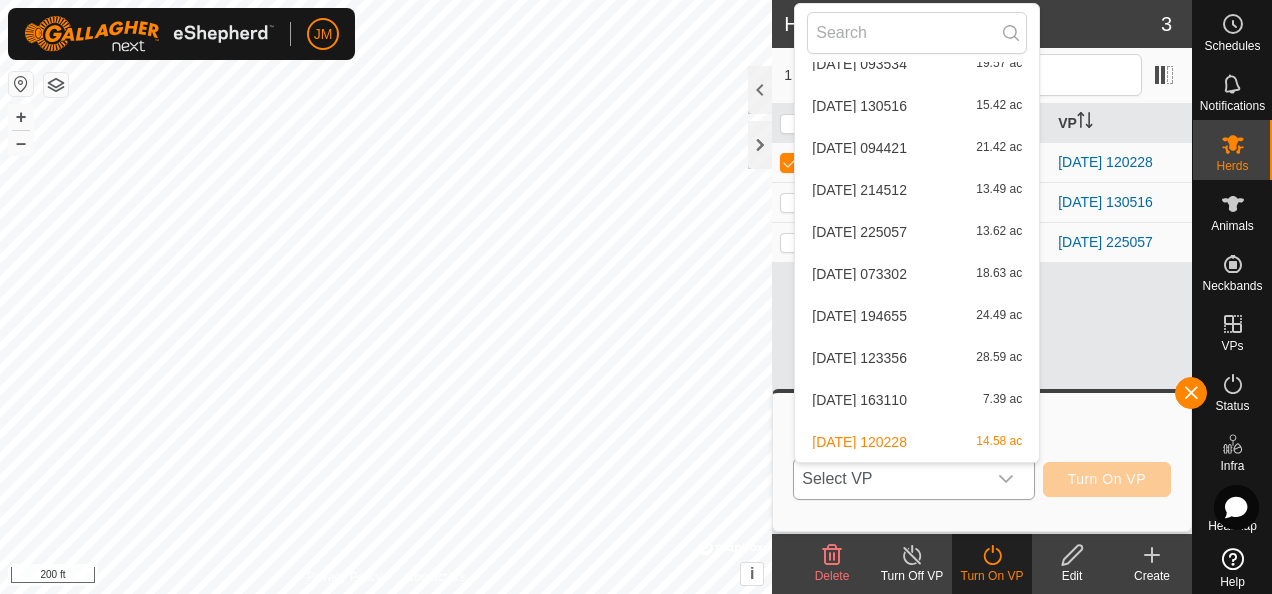 click on "[DATE] 163110  7.39 ac" at bounding box center (917, 400) 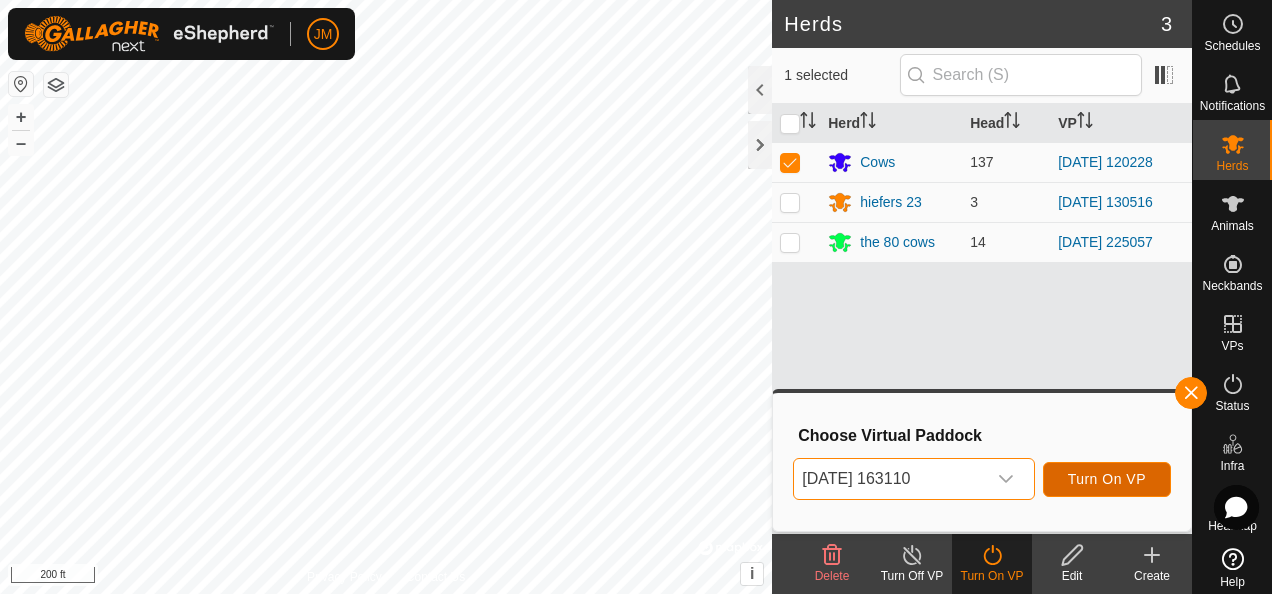 click on "Turn On VP" at bounding box center [1107, 479] 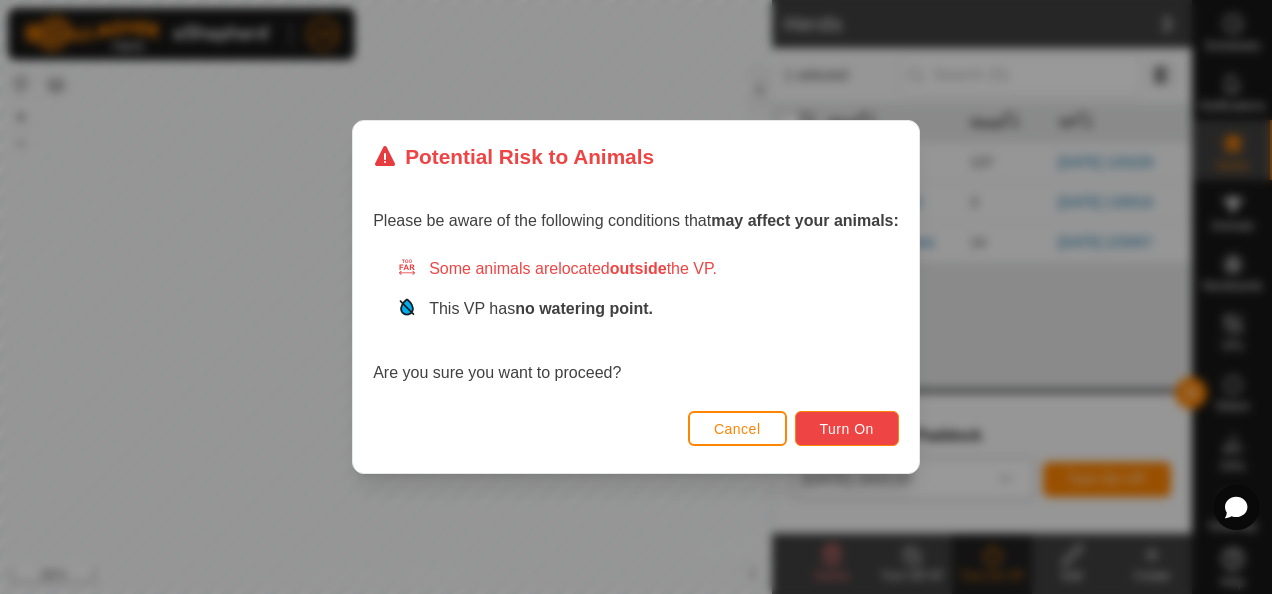 click on "Turn On" at bounding box center [847, 429] 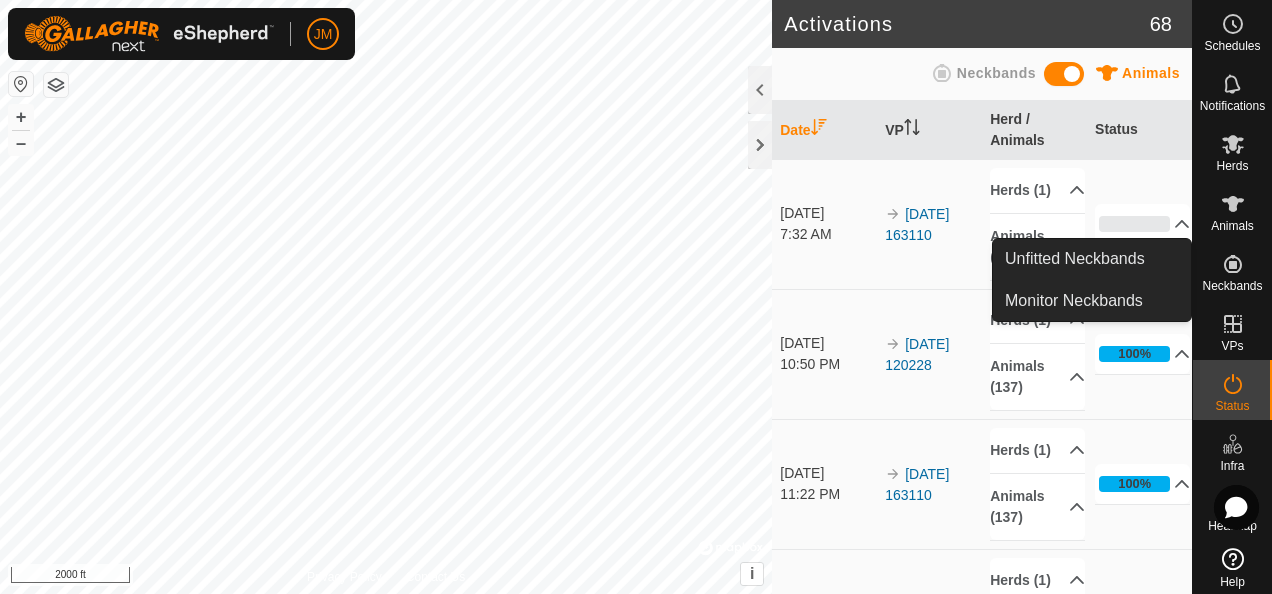 click 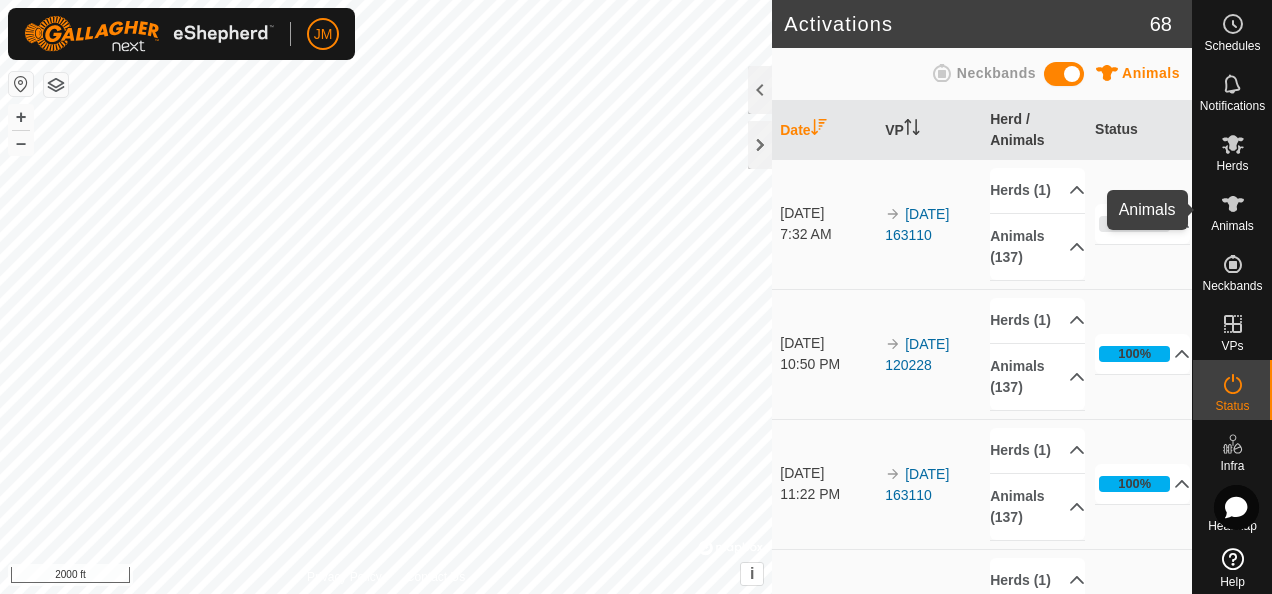 click 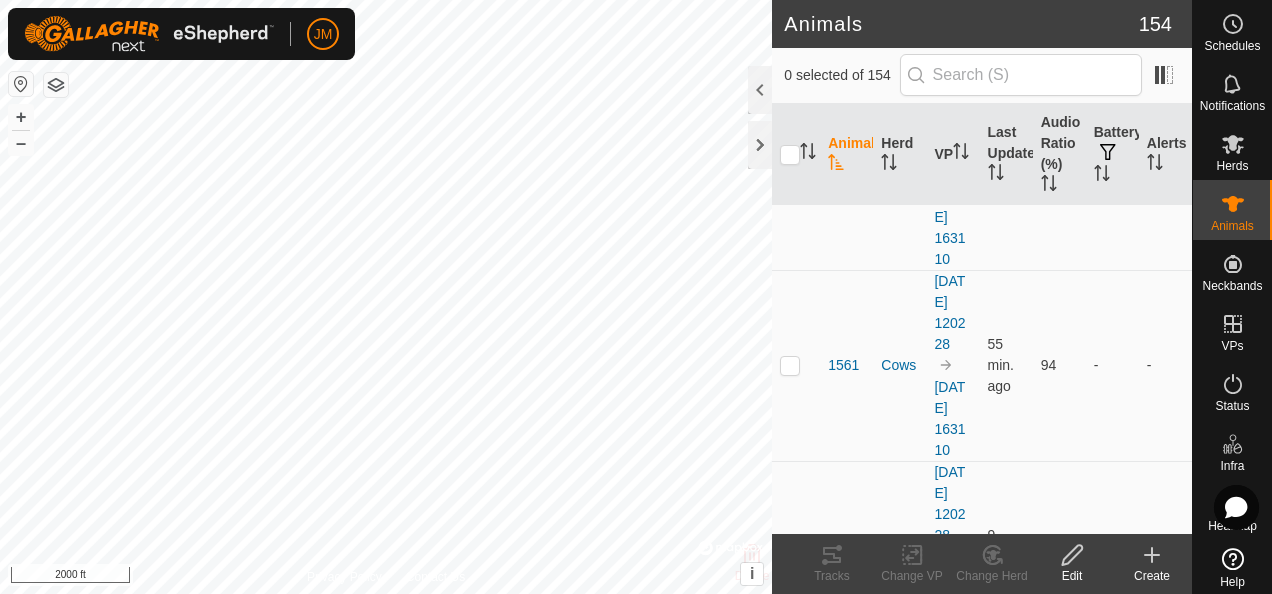 scroll, scrollTop: 2300, scrollLeft: 0, axis: vertical 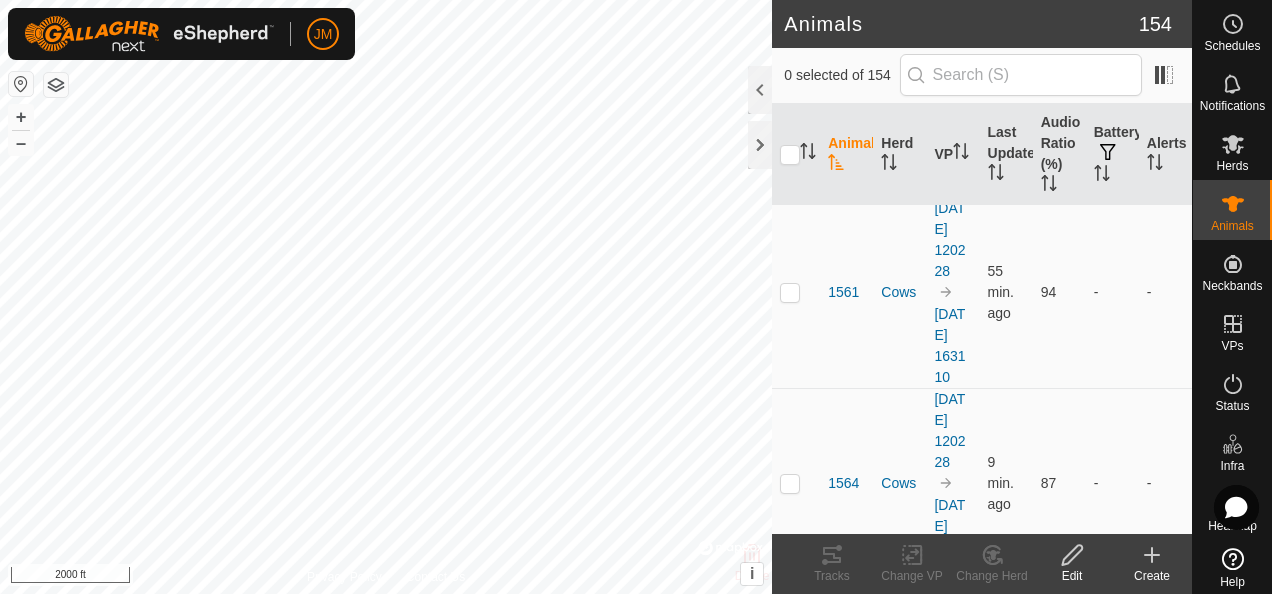 click on "1535" at bounding box center (843, -90) 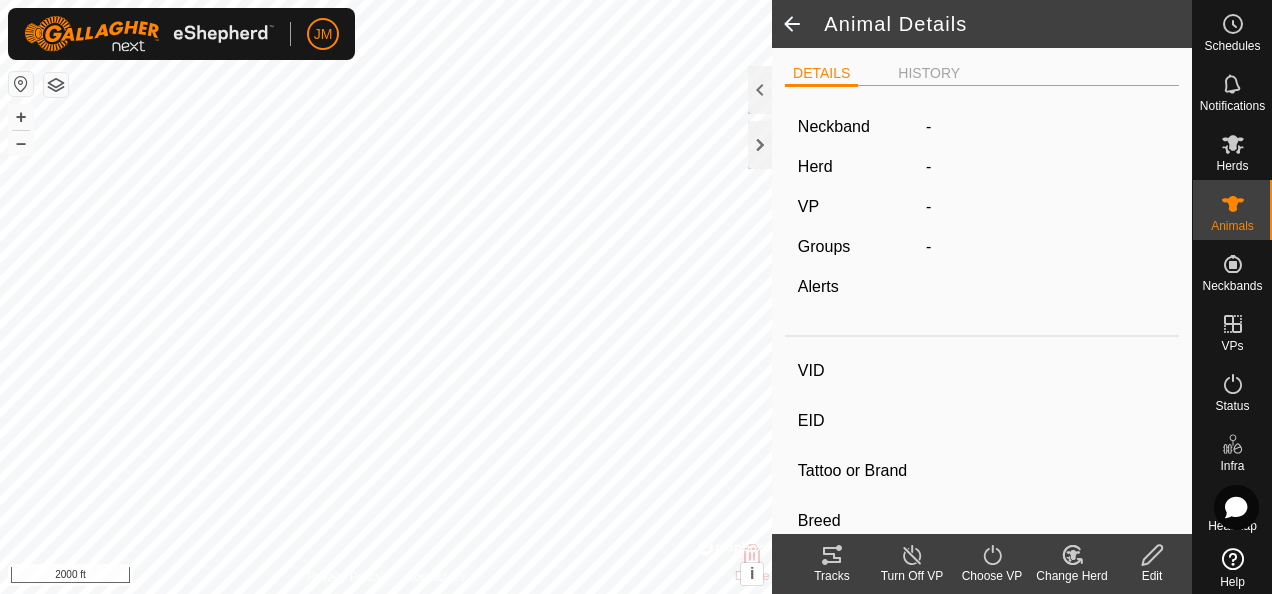 type on "1535" 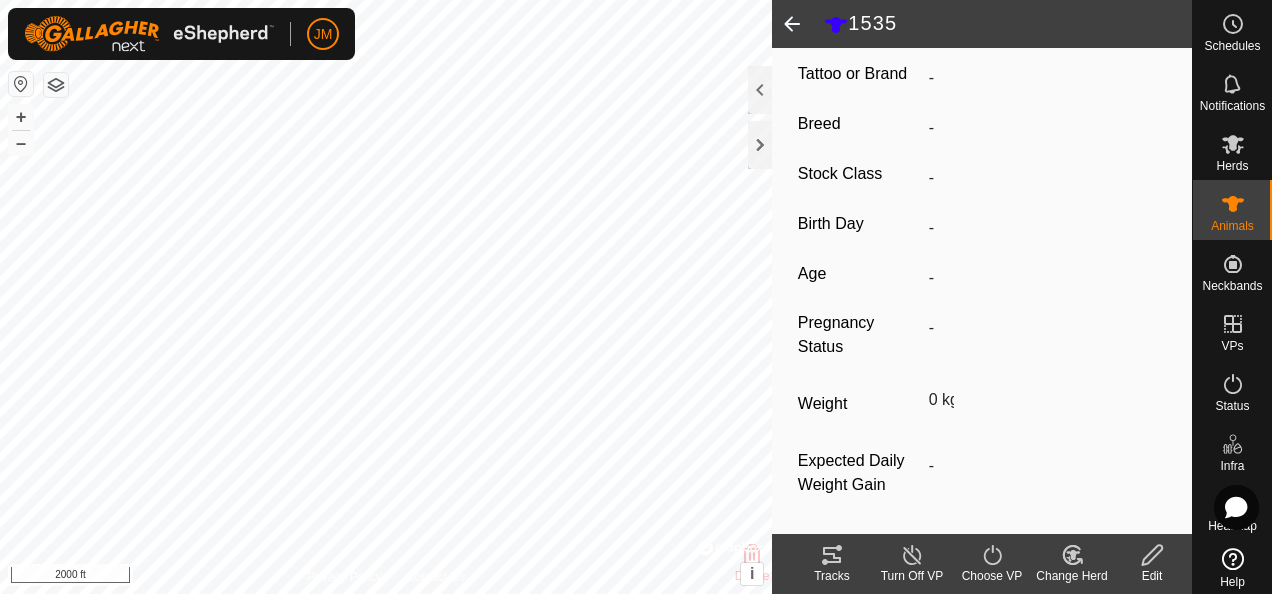 scroll, scrollTop: 0, scrollLeft: 0, axis: both 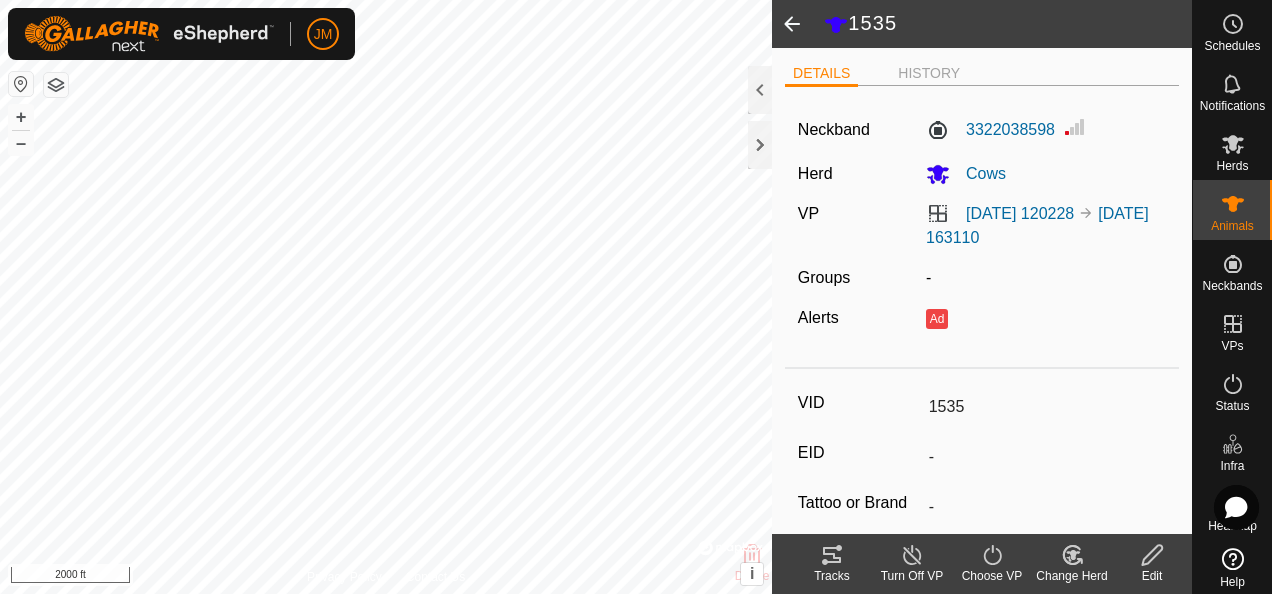 click 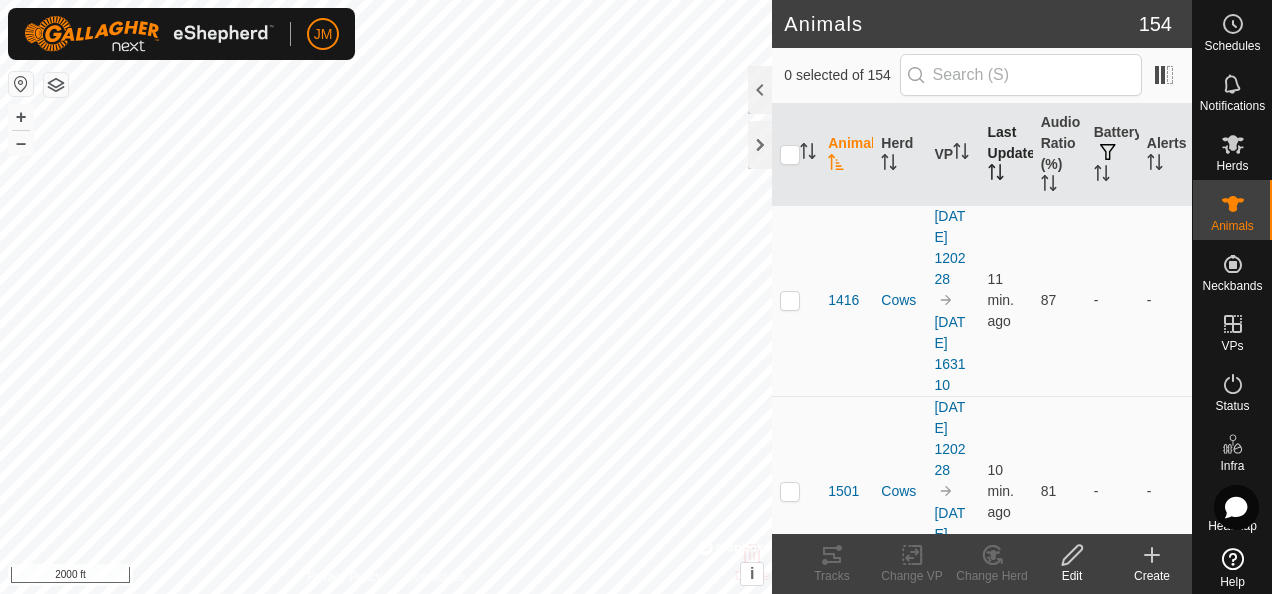 click on "Last Updated" at bounding box center (1006, 155) 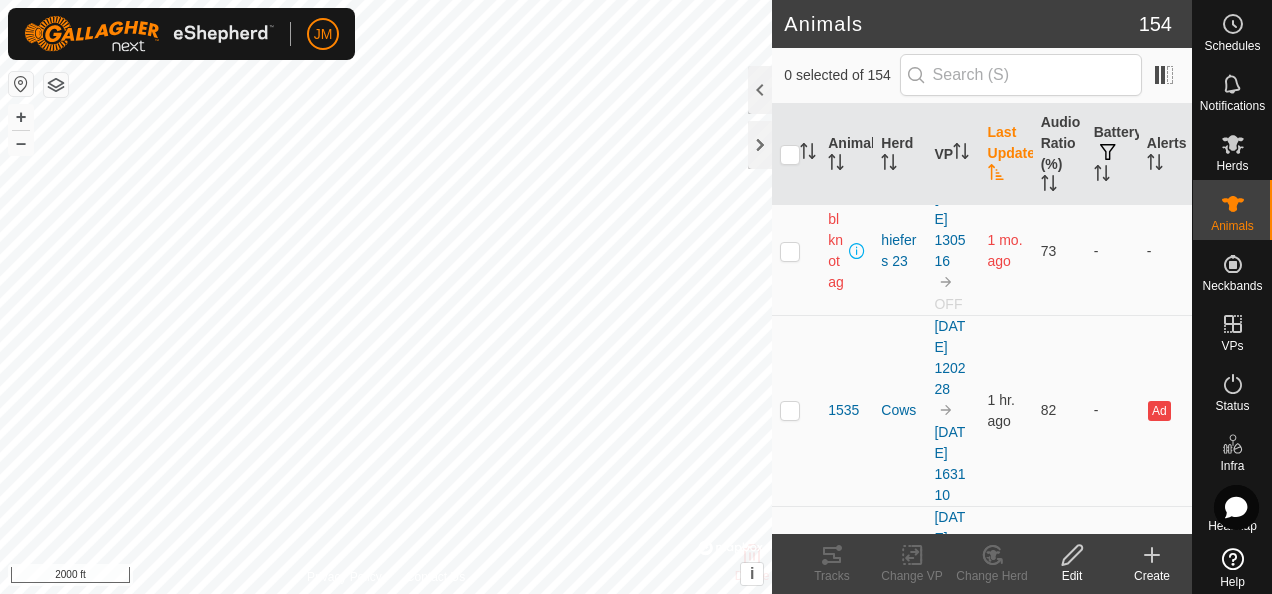 scroll, scrollTop: 0, scrollLeft: 0, axis: both 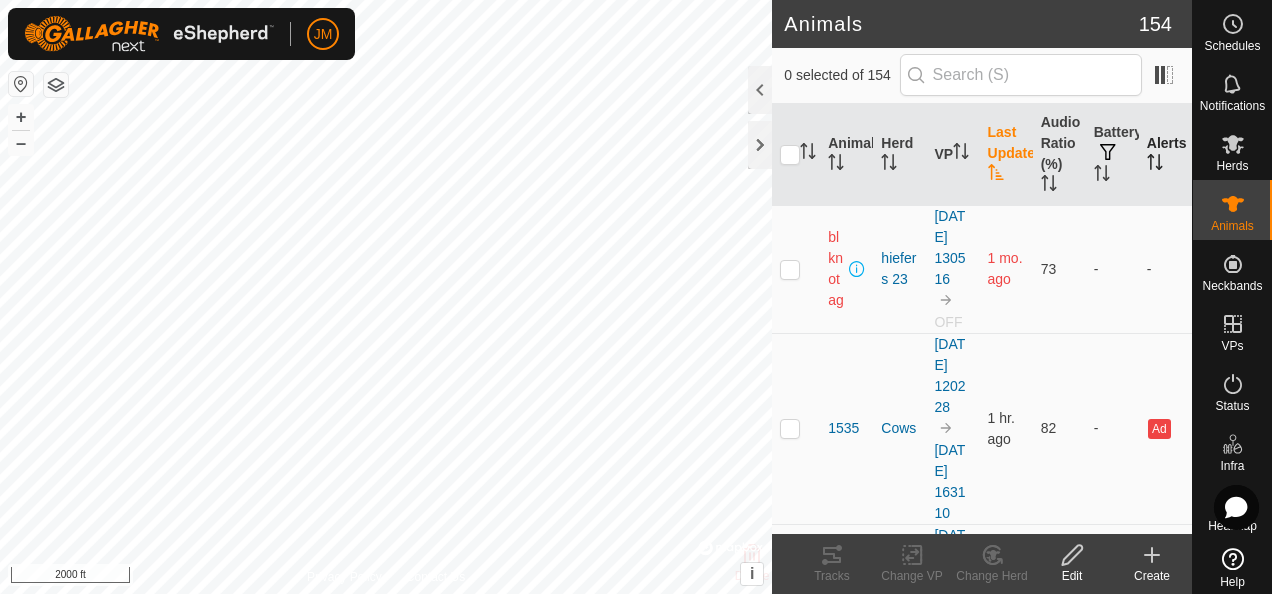 click 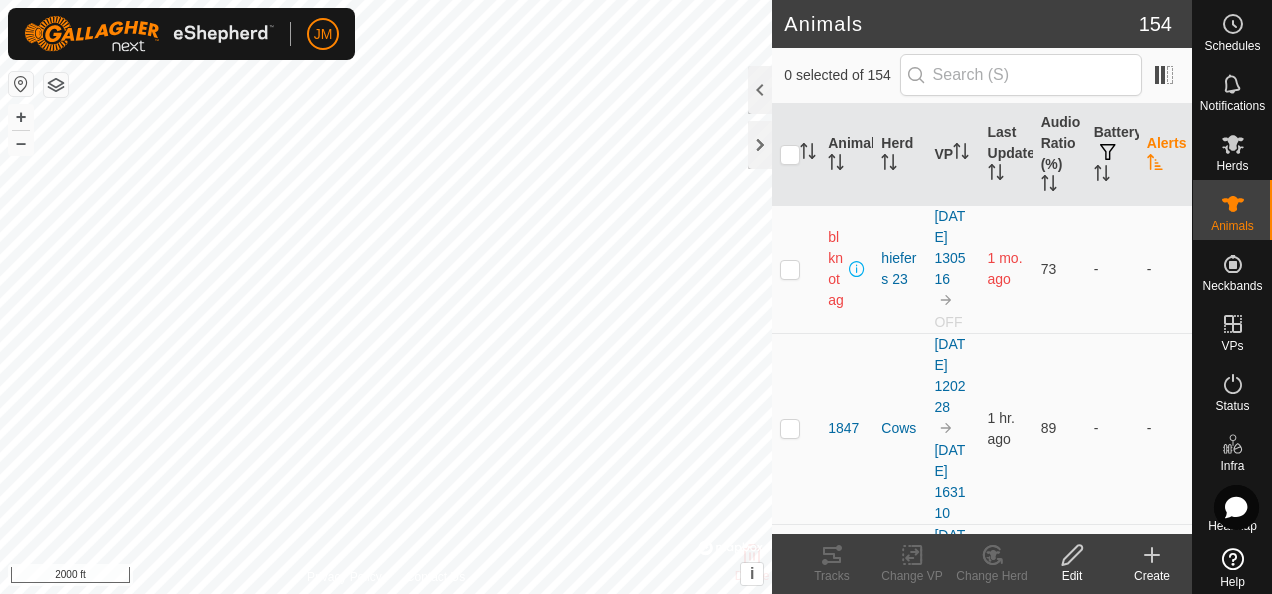 click 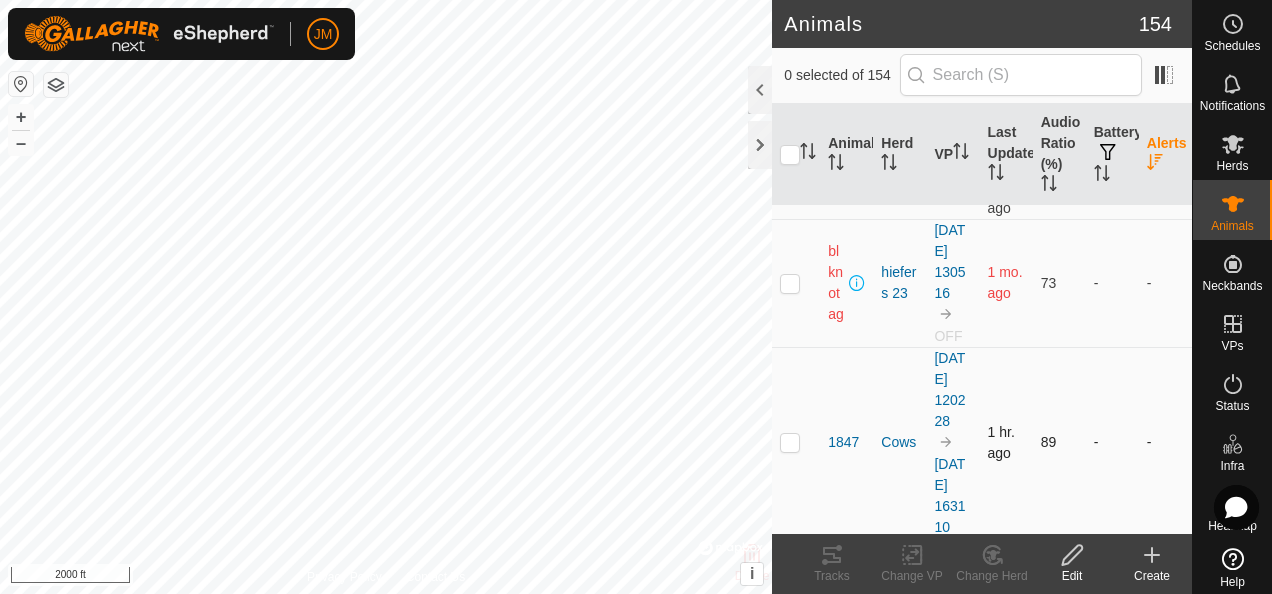 scroll, scrollTop: 0, scrollLeft: 0, axis: both 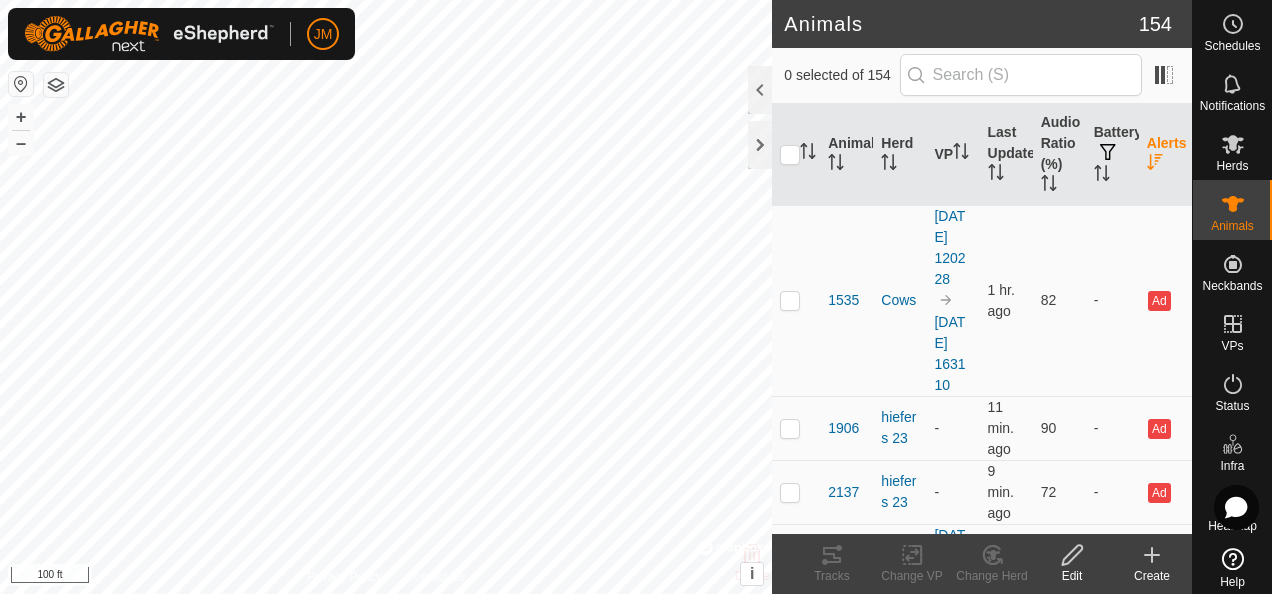 click on "JM Schedules Notifications Herds Animals Neckbands VPs Status Infra Heatmap Help Animals 154  0 selected of 154   Animal   Herd   VP   Last Updated   Audio Ratio (%)   Battery   Alerts   1535   Cows  [DATE] 120228 [DATE] 163110  1 hr. ago  82  -  Ad   1906   hiefers 23  -  11 min. ago  90  -  Ad   2137   hiefers 23  -  9 min. ago  72  -  Ad   blknotag   hiefers 23  [DATE] 130516 OFF  1 mo. ago  73  -  -   1847   Cows  [DATE] 120228 [DATE] 163110  1 hr. ago  89  -  -   2146   Cows  [DATE] 120228 [DATE] 163110  1 hr. ago  86  -  -   1910   Cows  [DATE] 120228 [DATE] 163110  1 hr. ago  92  -  -   1529   Cows  [DATE] 120228 [DATE] 163110  1 hr. ago  88  -  -   1962   Cows  [DATE] 120228 [DATE] 163110  56 min. ago  96  -  -   2162   Cows  [DATE] 120228 [DATE] 163110  56 min. ago  86  -  -   1638   Cows  [DATE] 120228 [DATE] 163110  56 min. ago  90  -  -   1561   Cows  [DATE] 120228 [DATE] 163110  55 min. ago  94  -  -   2227  -" at bounding box center (636, 297) 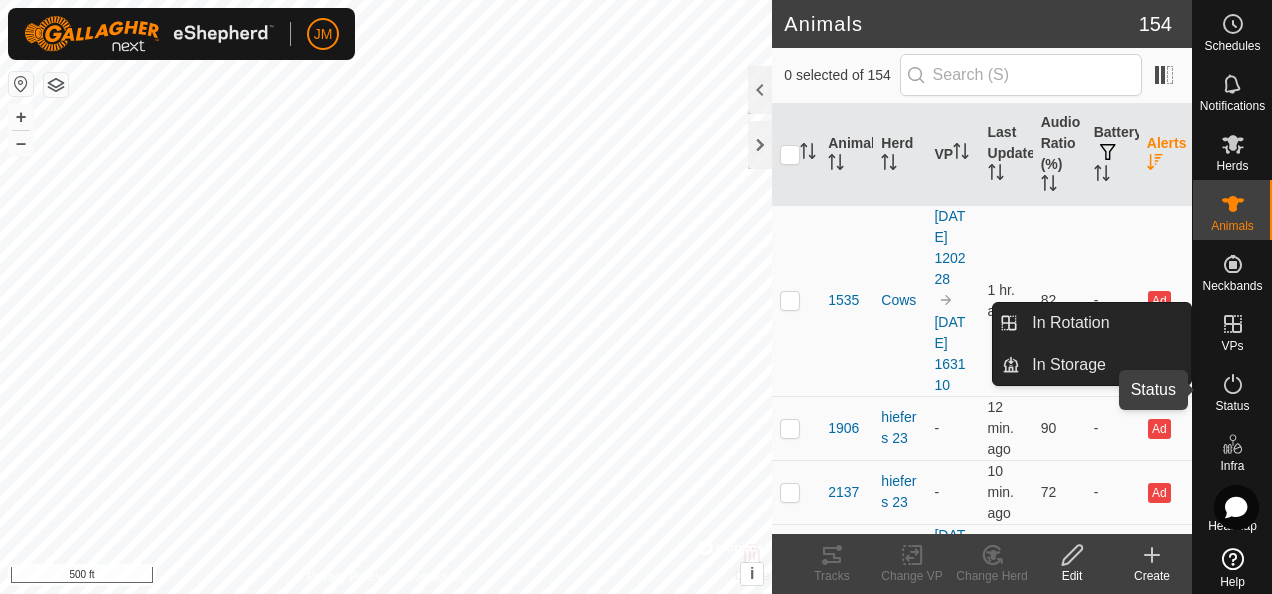 drag, startPoint x: 1226, startPoint y: 378, endPoint x: 1225, endPoint y: 394, distance: 16.03122 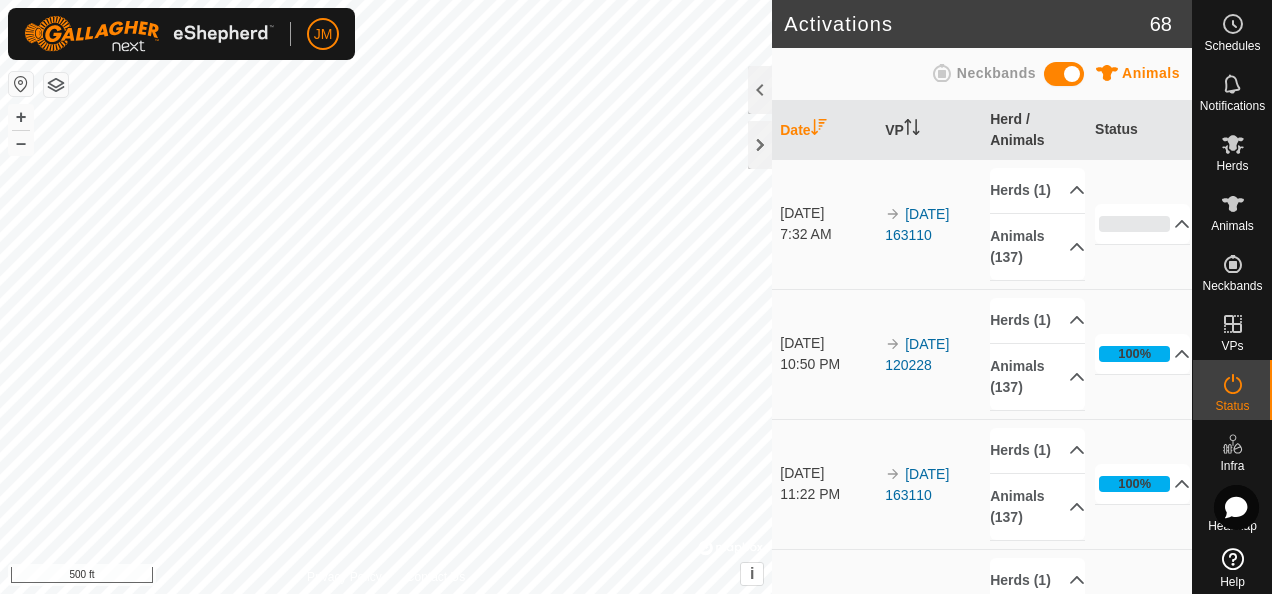 click 